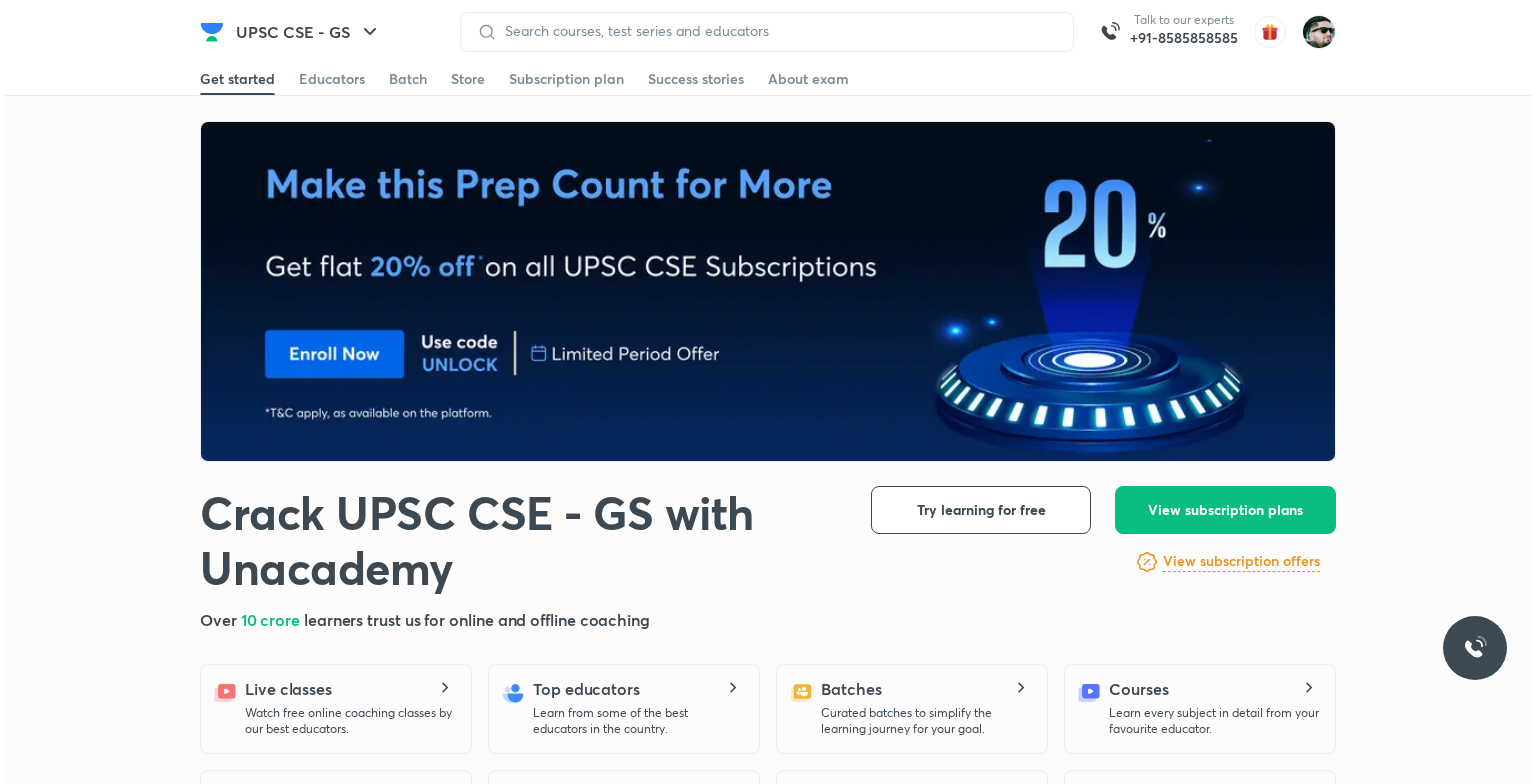 scroll, scrollTop: 0, scrollLeft: 0, axis: both 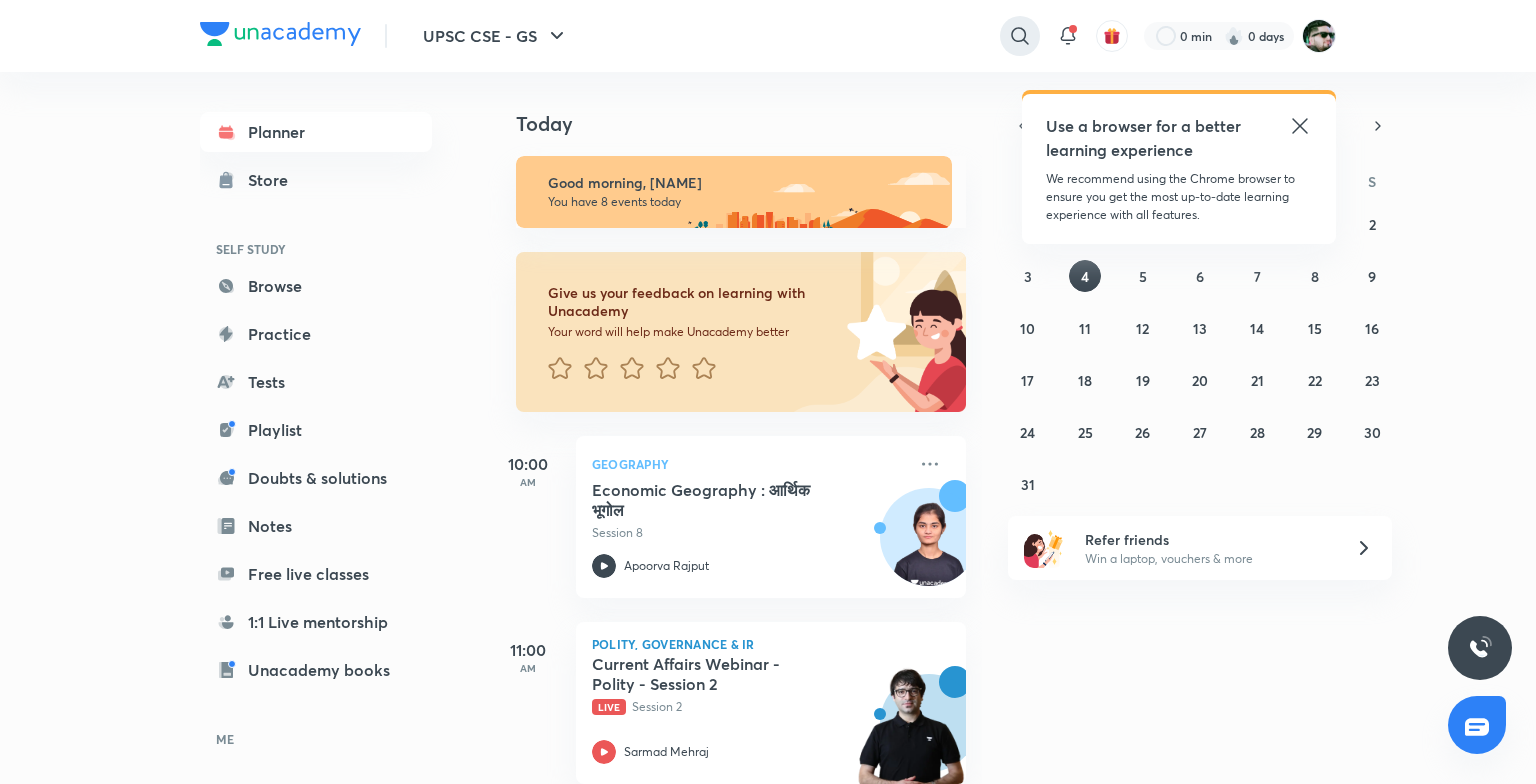 click 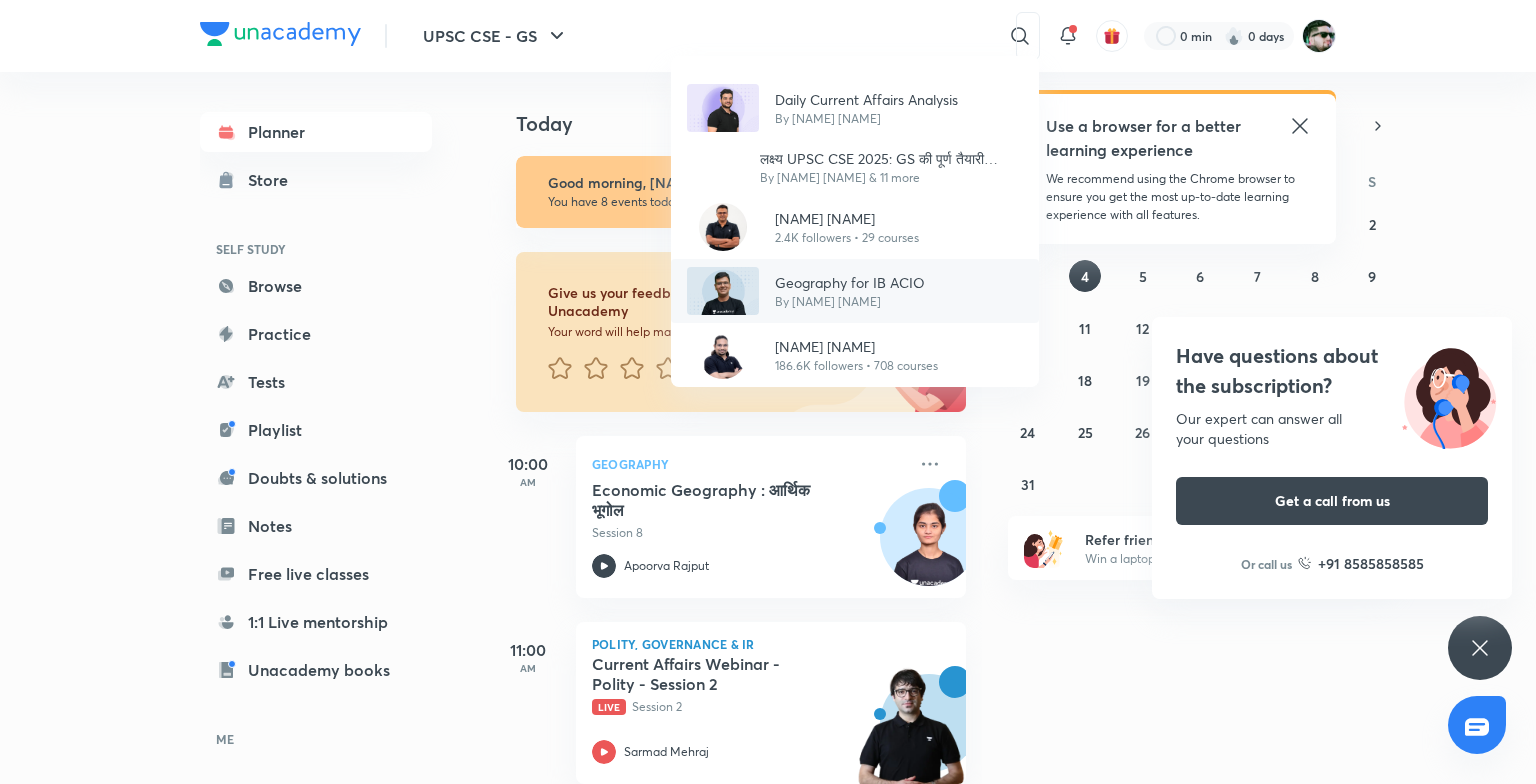 click on "By [NAME] [NAME]" at bounding box center [850, 302] 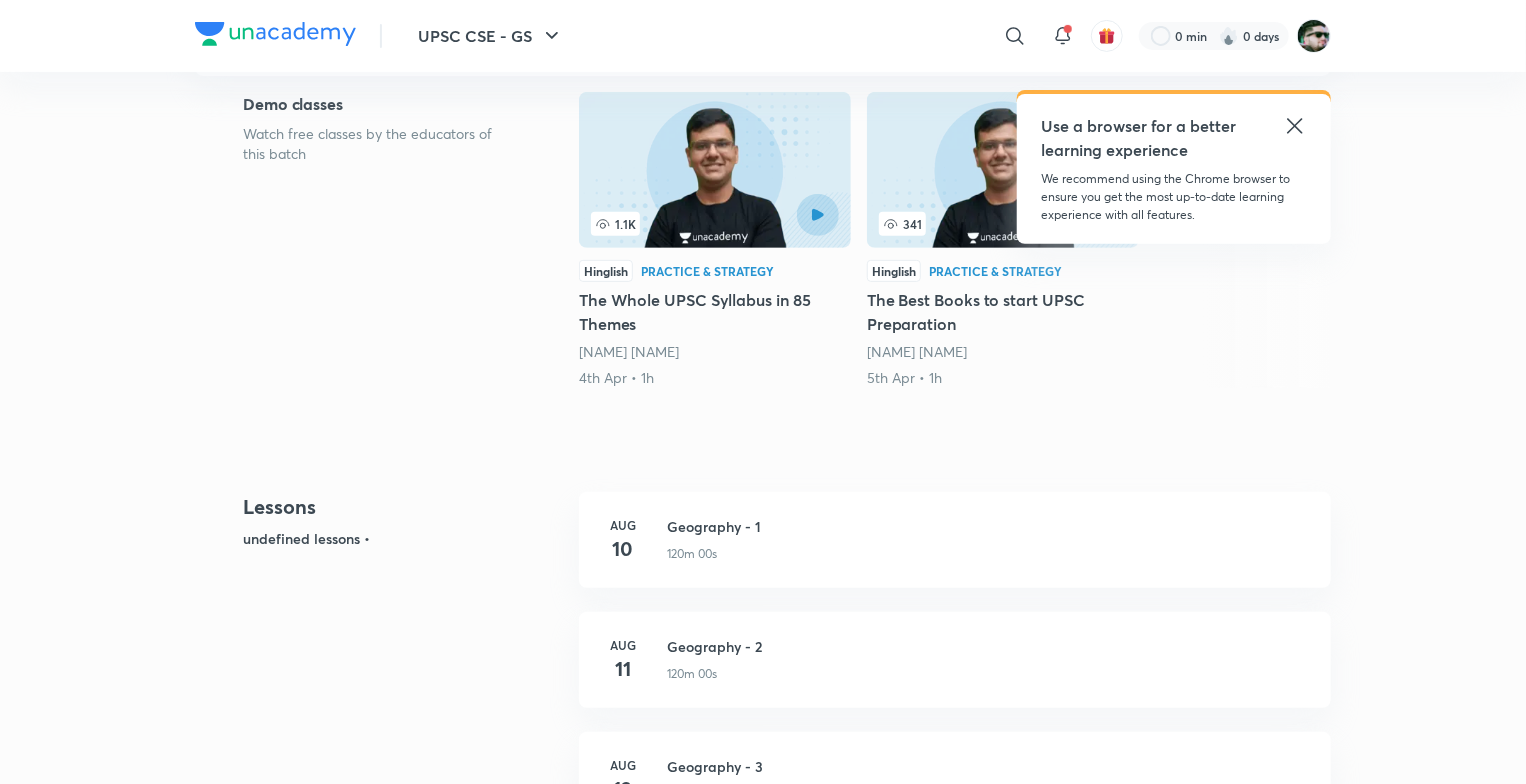 scroll, scrollTop: 0, scrollLeft: 0, axis: both 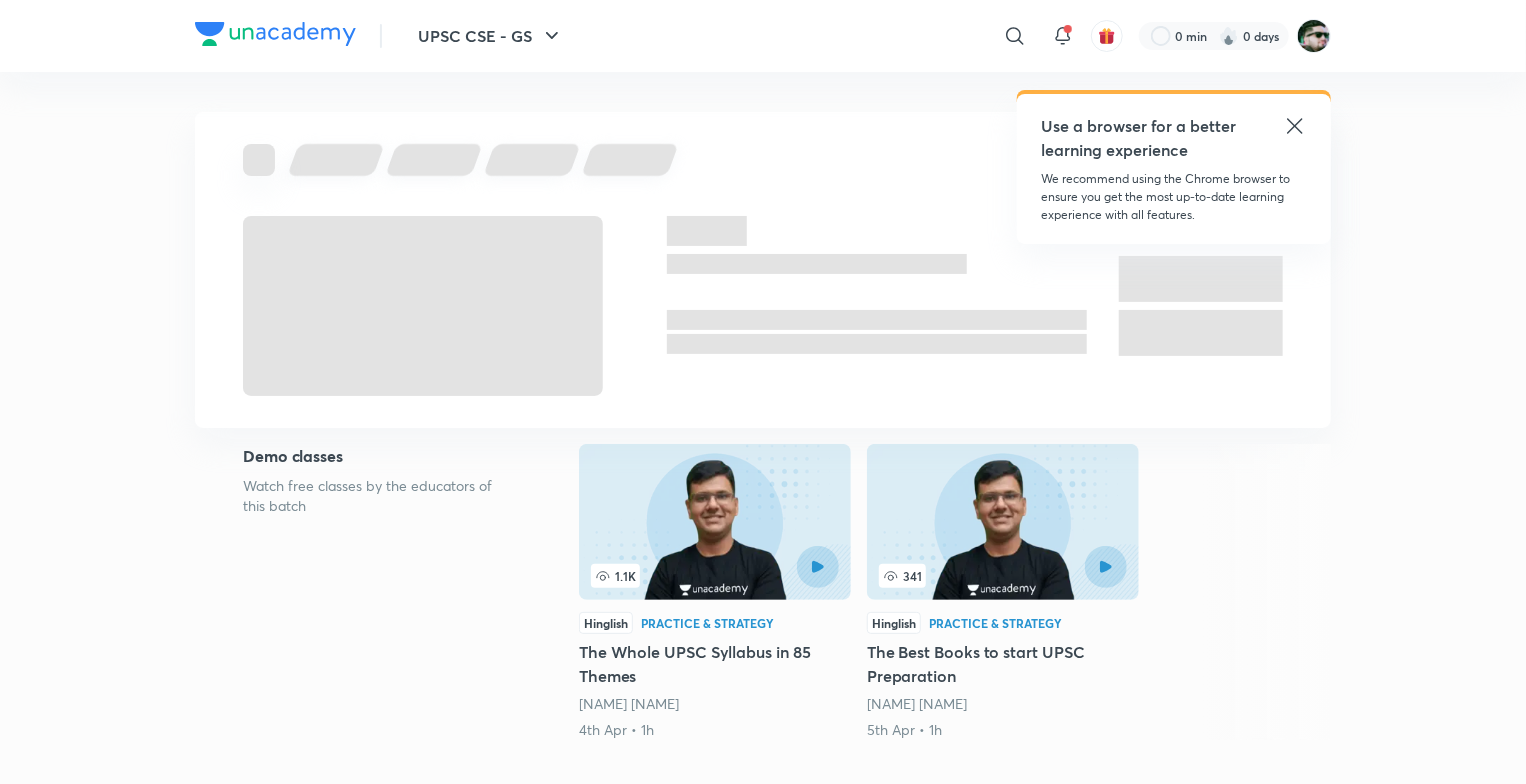 click on "[NAME] [NAME]" at bounding box center [629, 703] 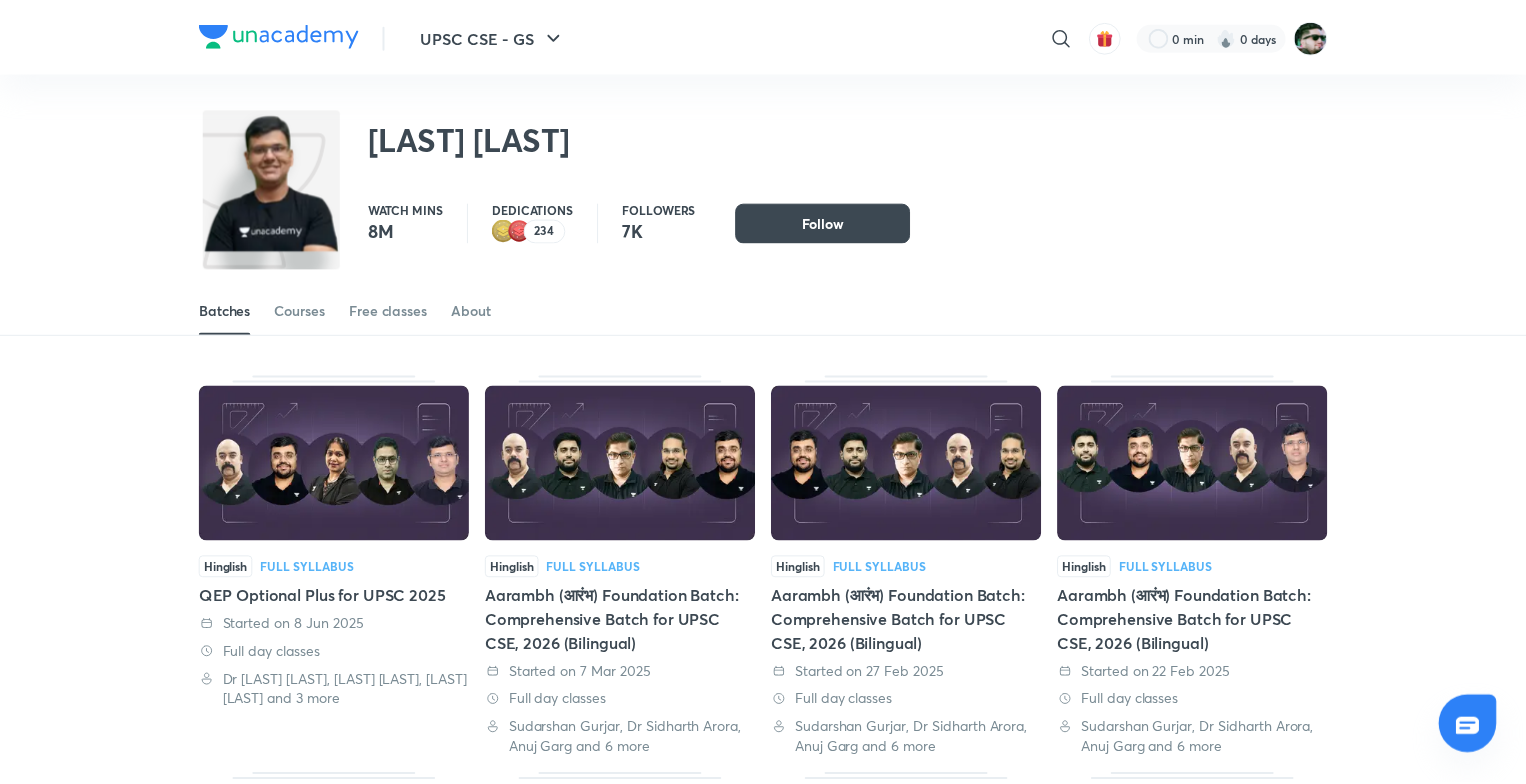 scroll, scrollTop: 0, scrollLeft: 0, axis: both 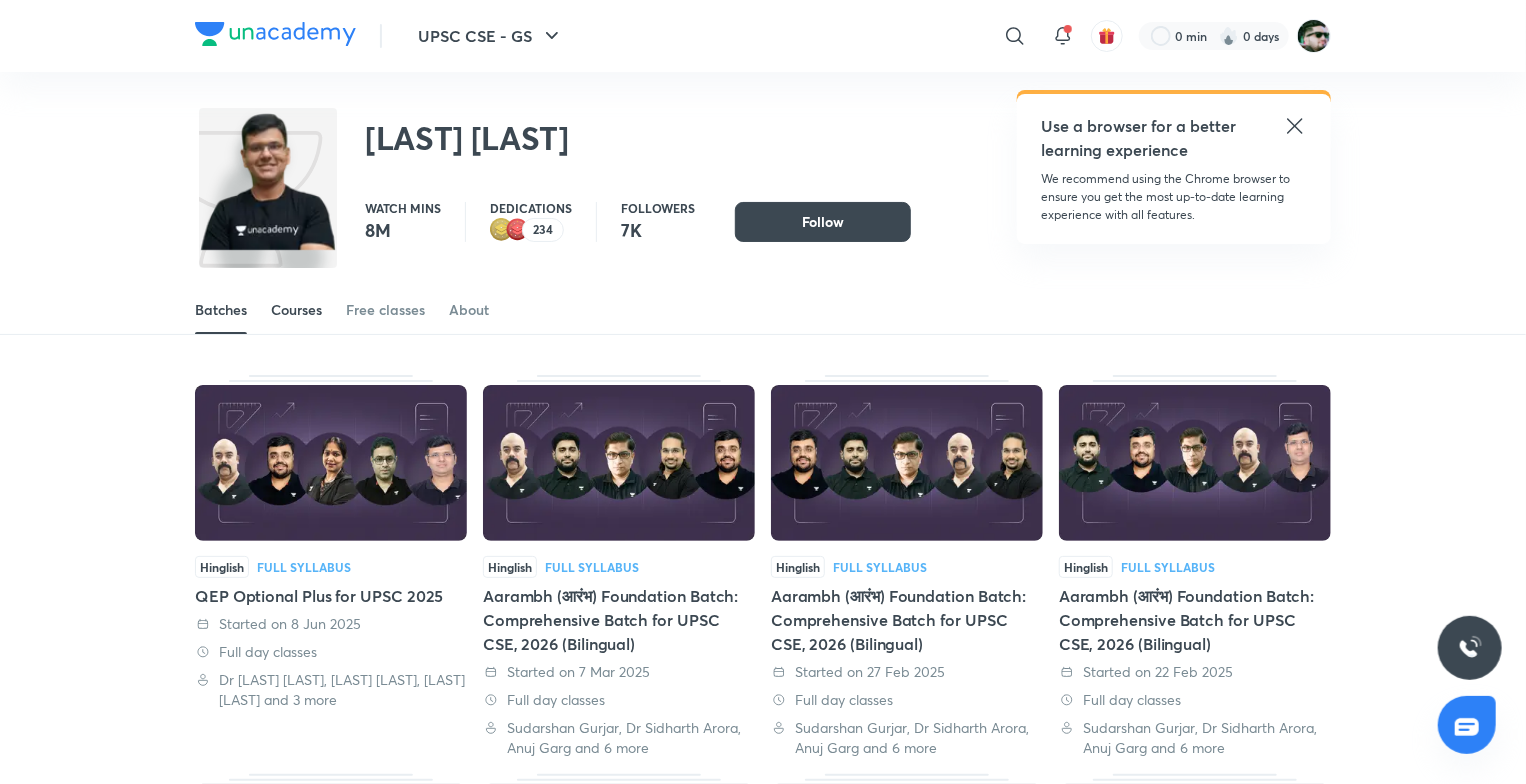 click on "Courses" at bounding box center (296, 310) 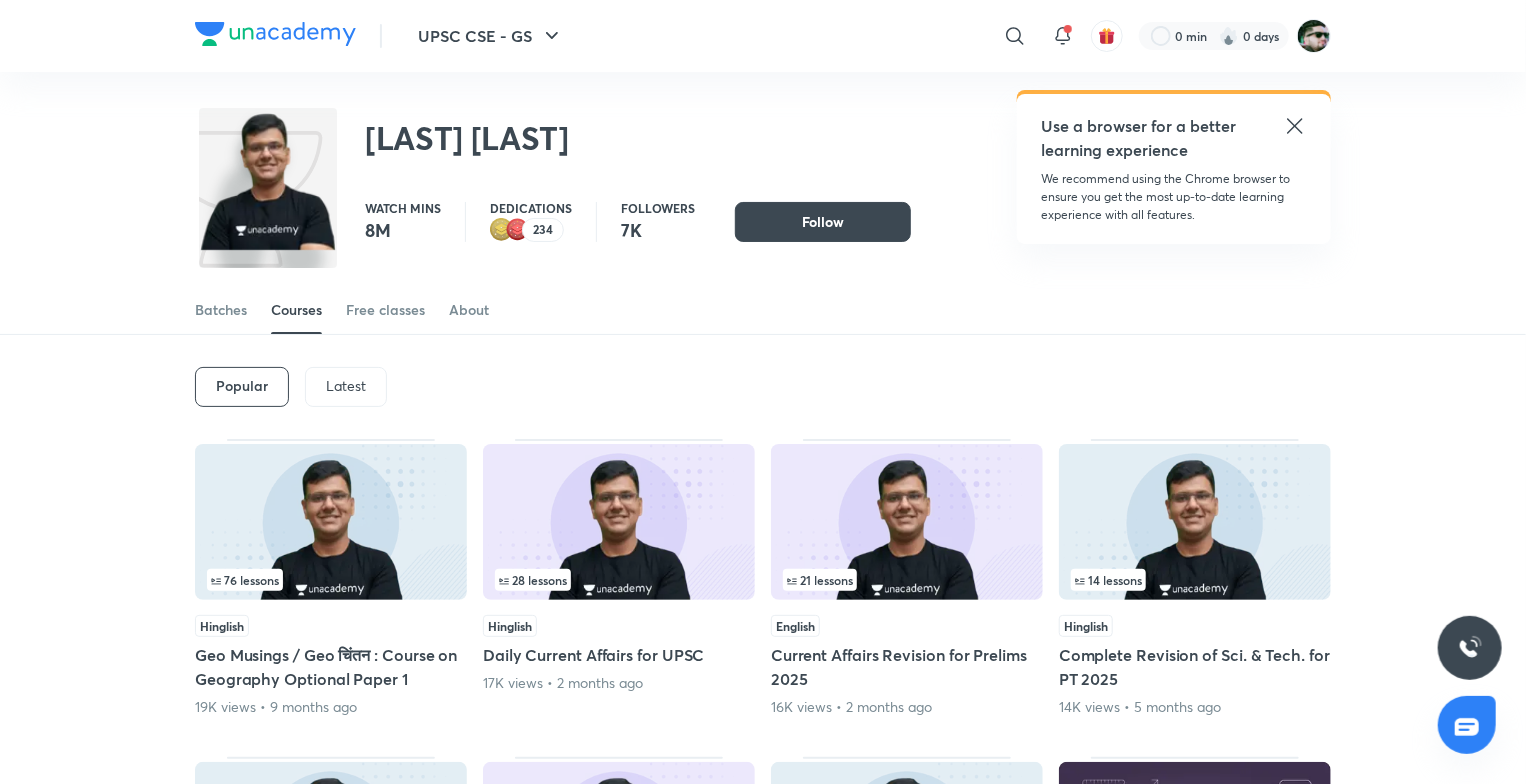 click on "Popular Latest" at bounding box center (763, 387) 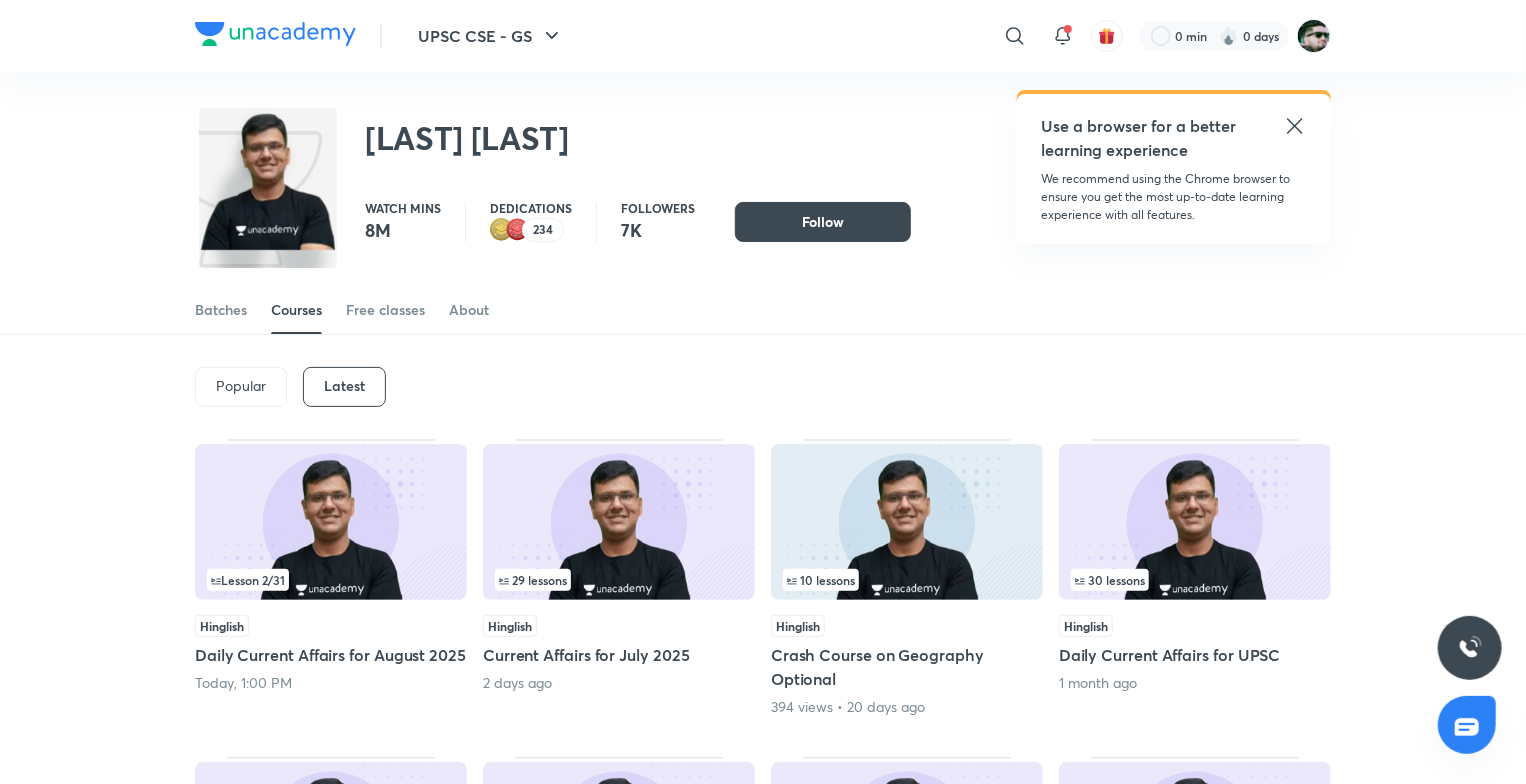 click at bounding box center [331, 522] 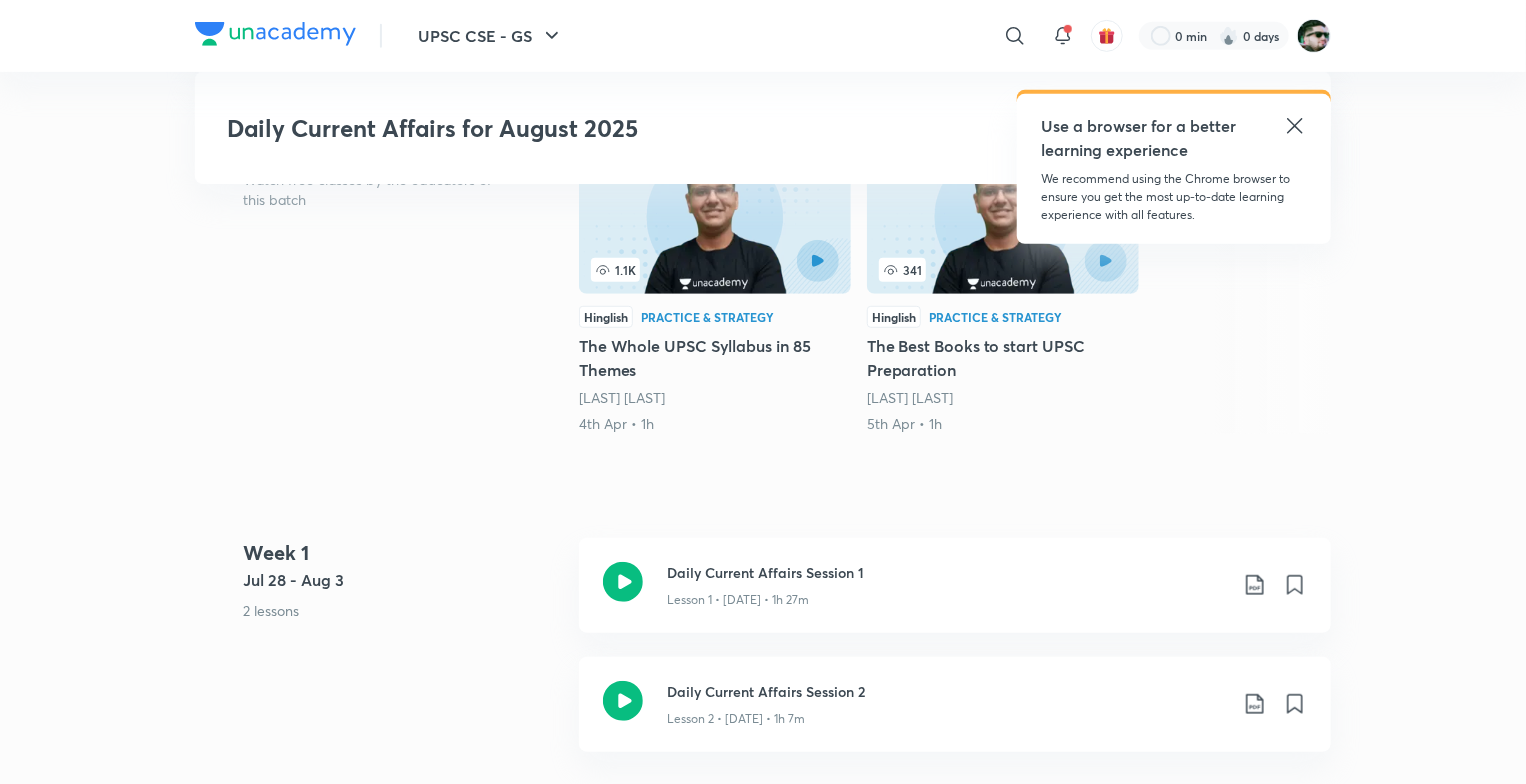 scroll, scrollTop: 514, scrollLeft: 0, axis: vertical 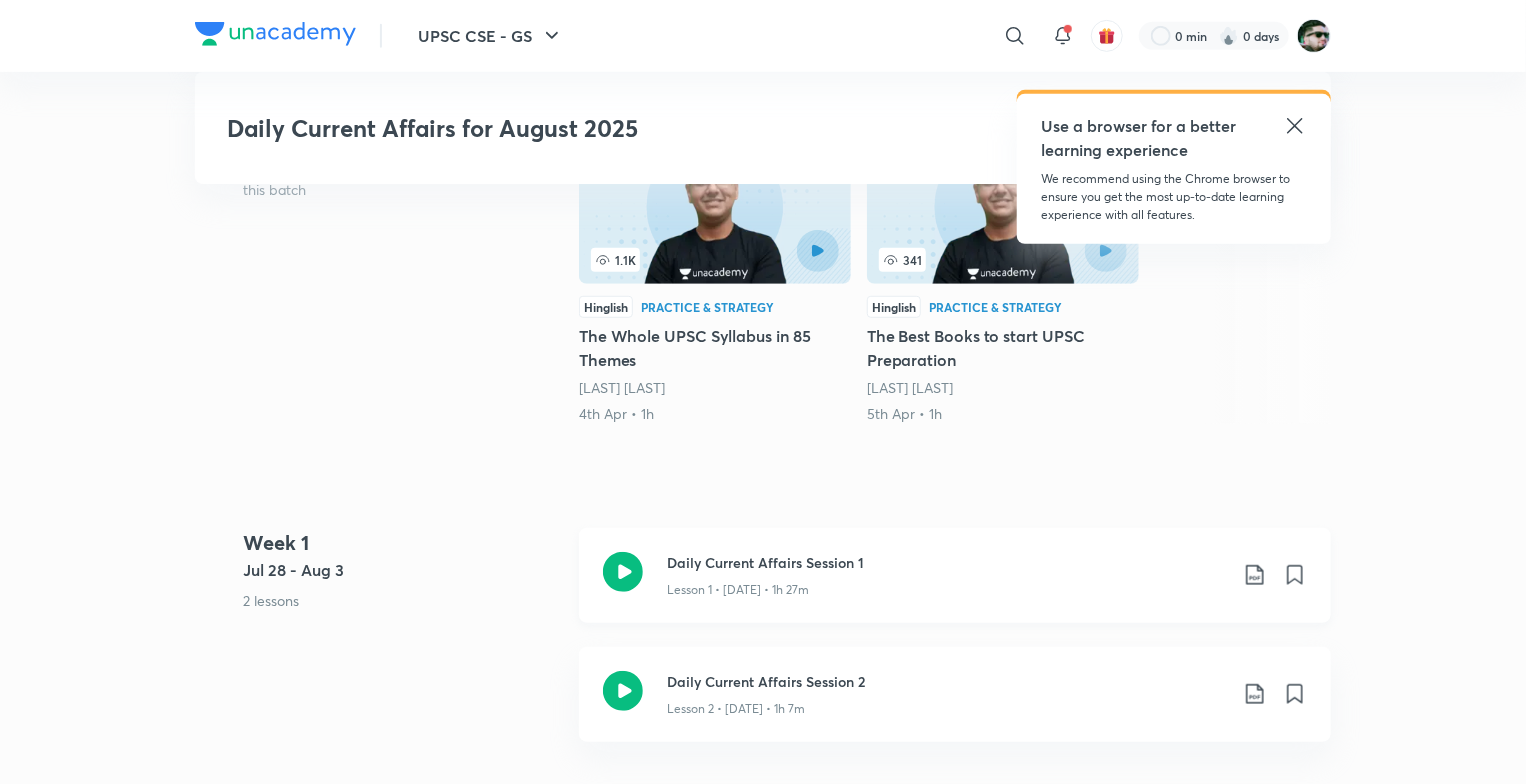 click on "Lesson 1 • [DATE] • 1h 27m" at bounding box center (738, 590) 